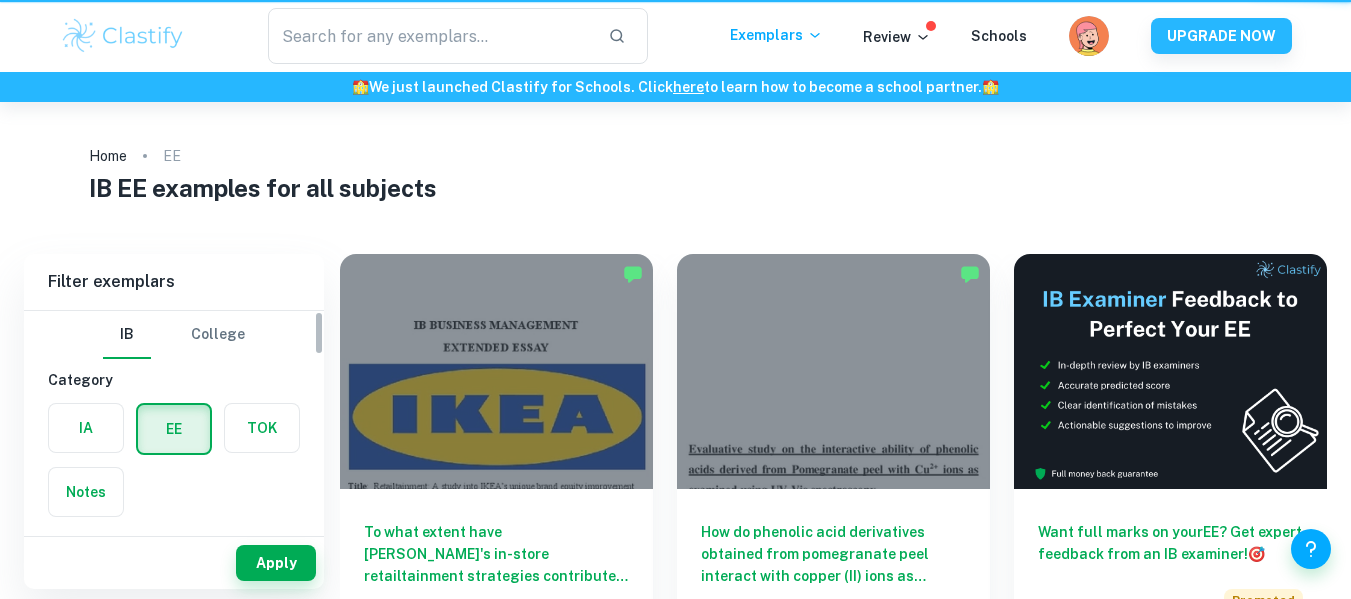 scroll, scrollTop: 0, scrollLeft: 0, axis: both 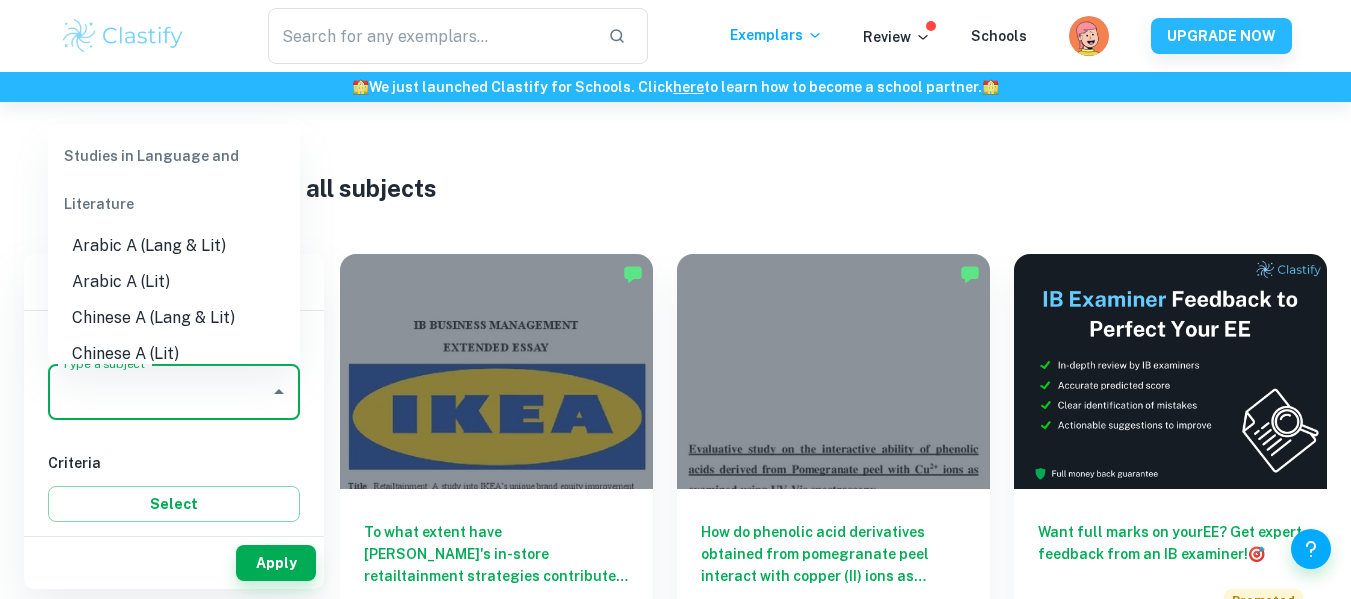 click on "Type a subject" at bounding box center (159, 392) 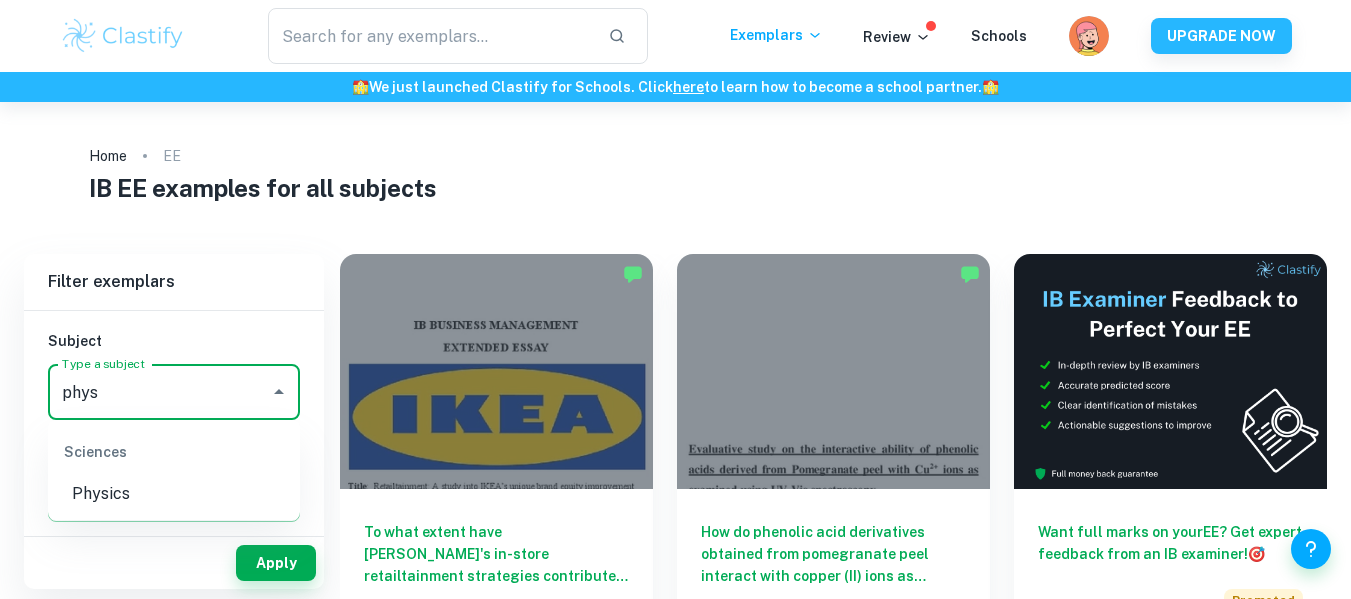 click on "Physics" at bounding box center (174, 494) 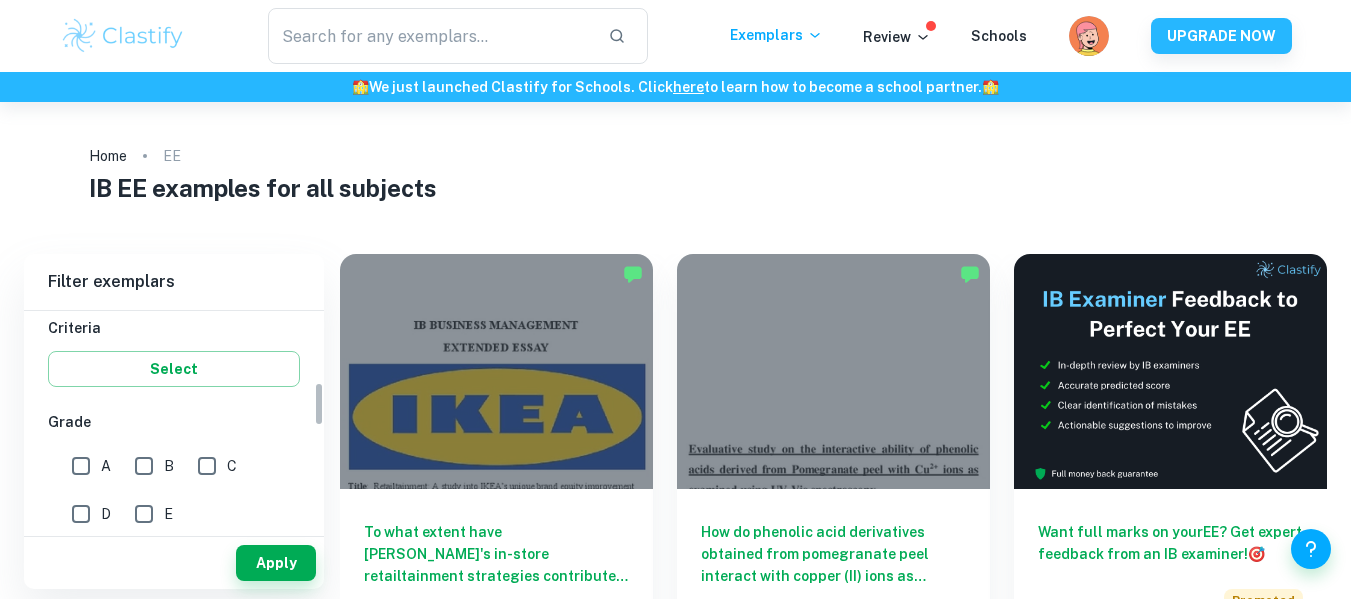 scroll, scrollTop: 347, scrollLeft: 0, axis: vertical 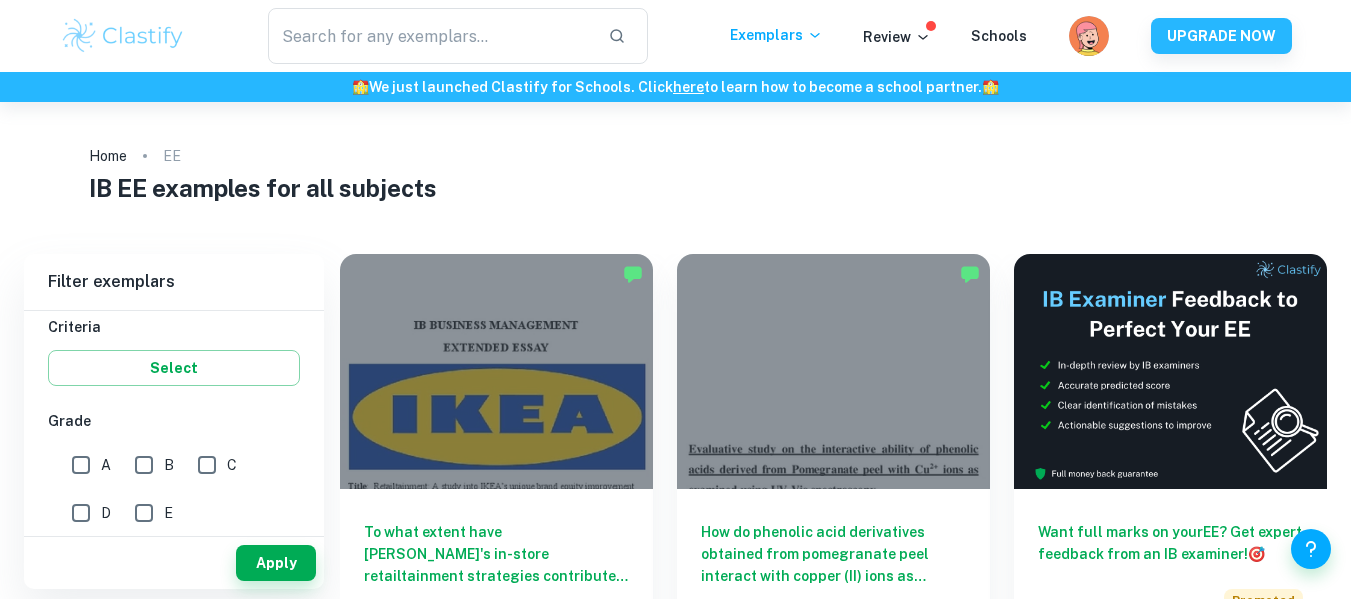 type on "Physics" 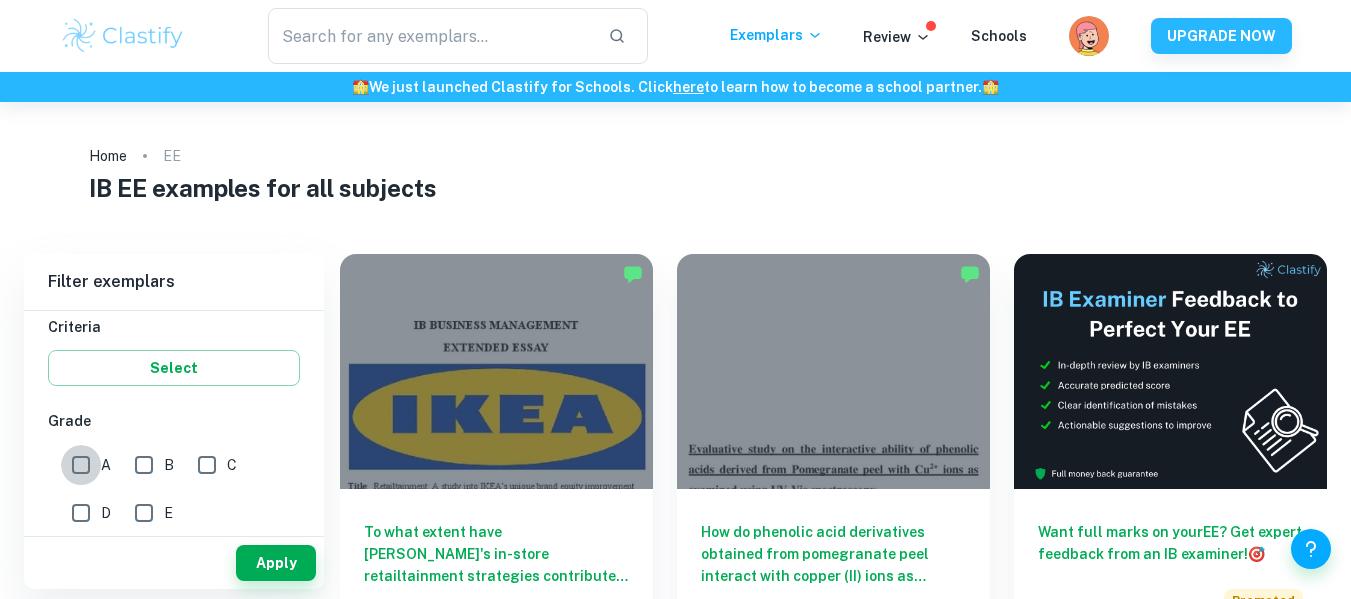 click on "A" at bounding box center (81, 465) 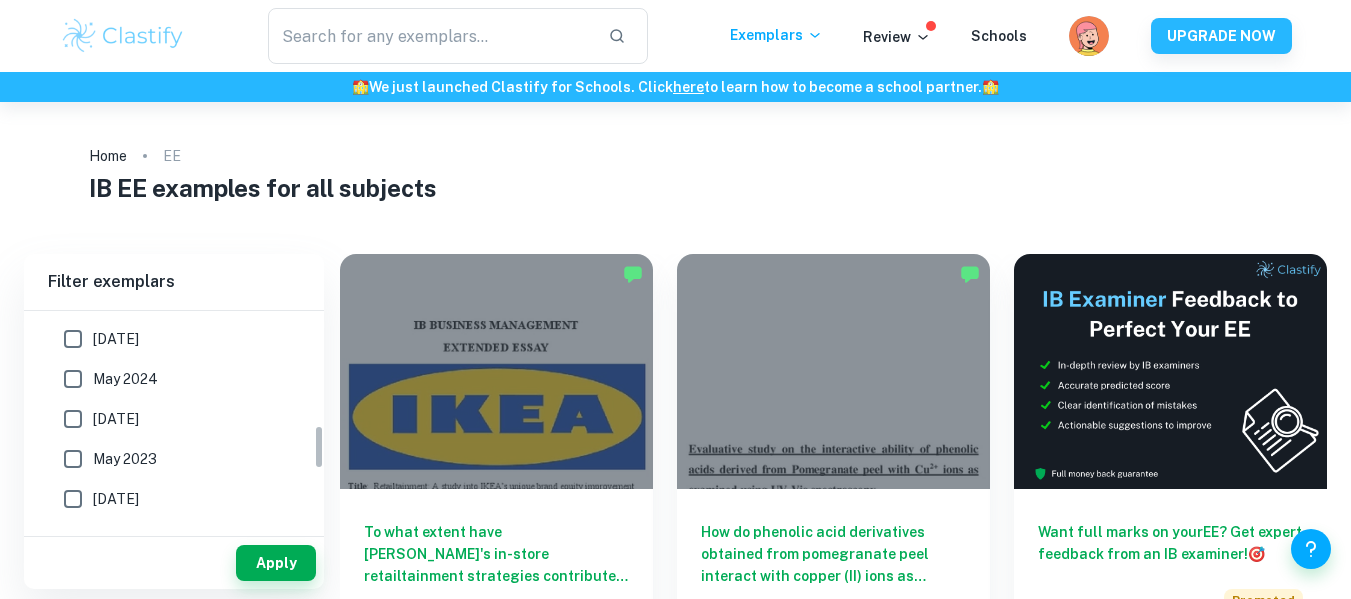 scroll, scrollTop: 843, scrollLeft: 0, axis: vertical 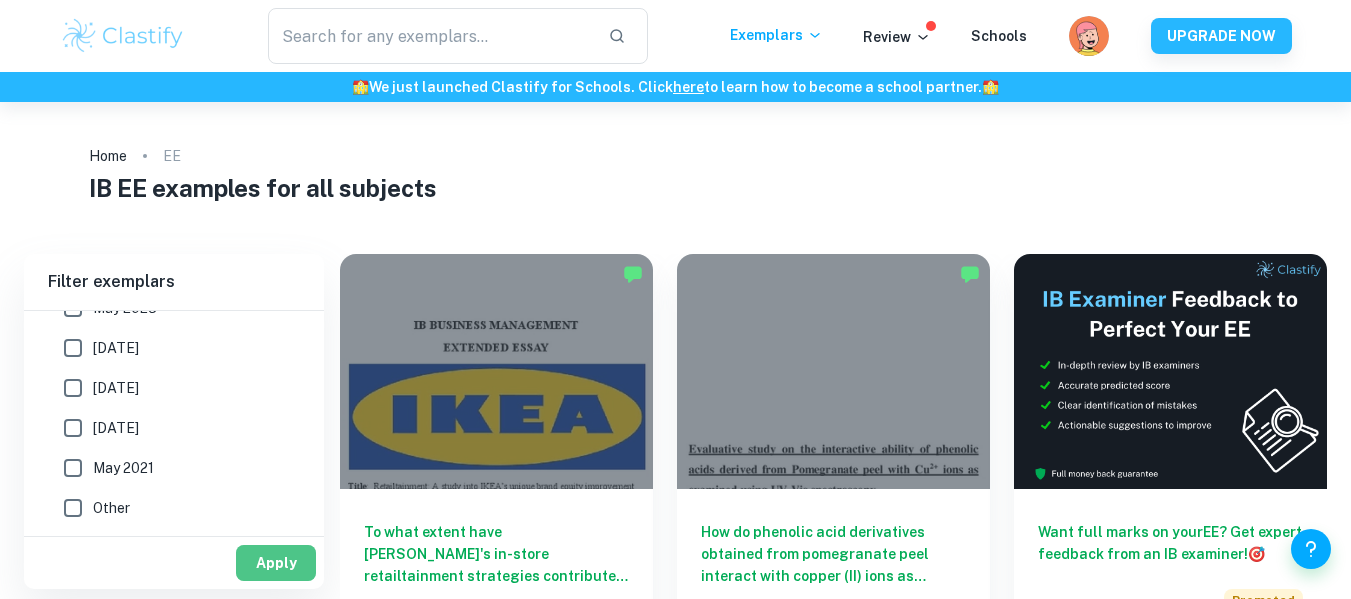 click on "Apply" at bounding box center (276, 563) 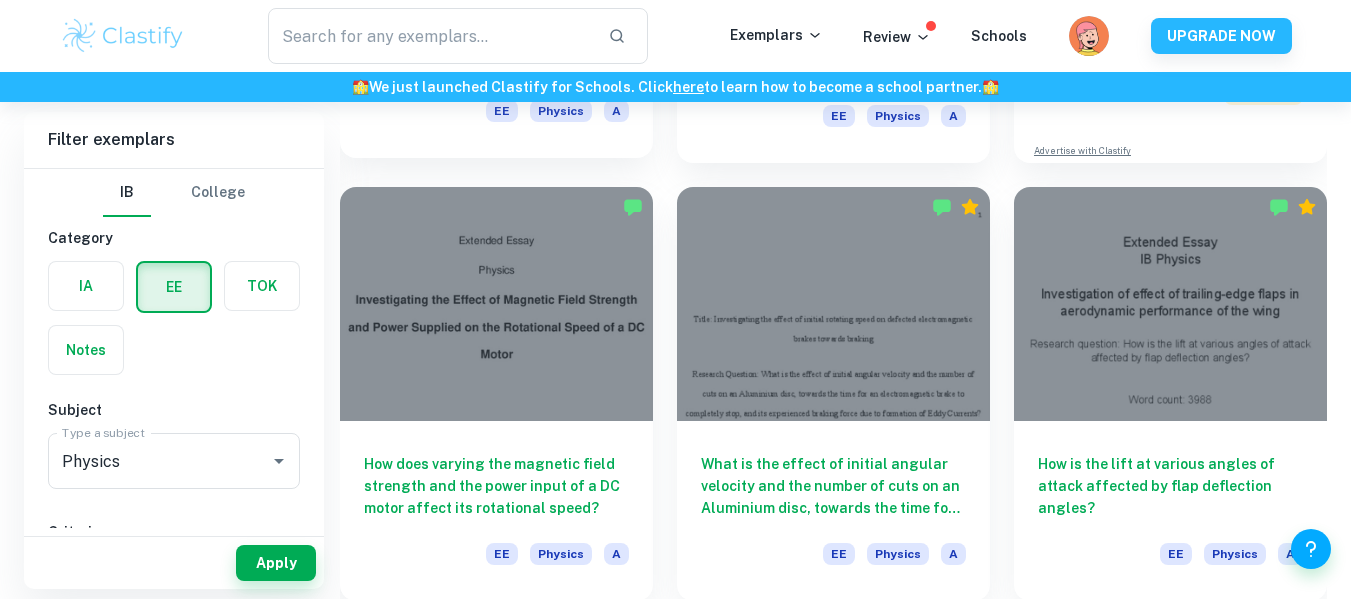 scroll, scrollTop: 505, scrollLeft: 0, axis: vertical 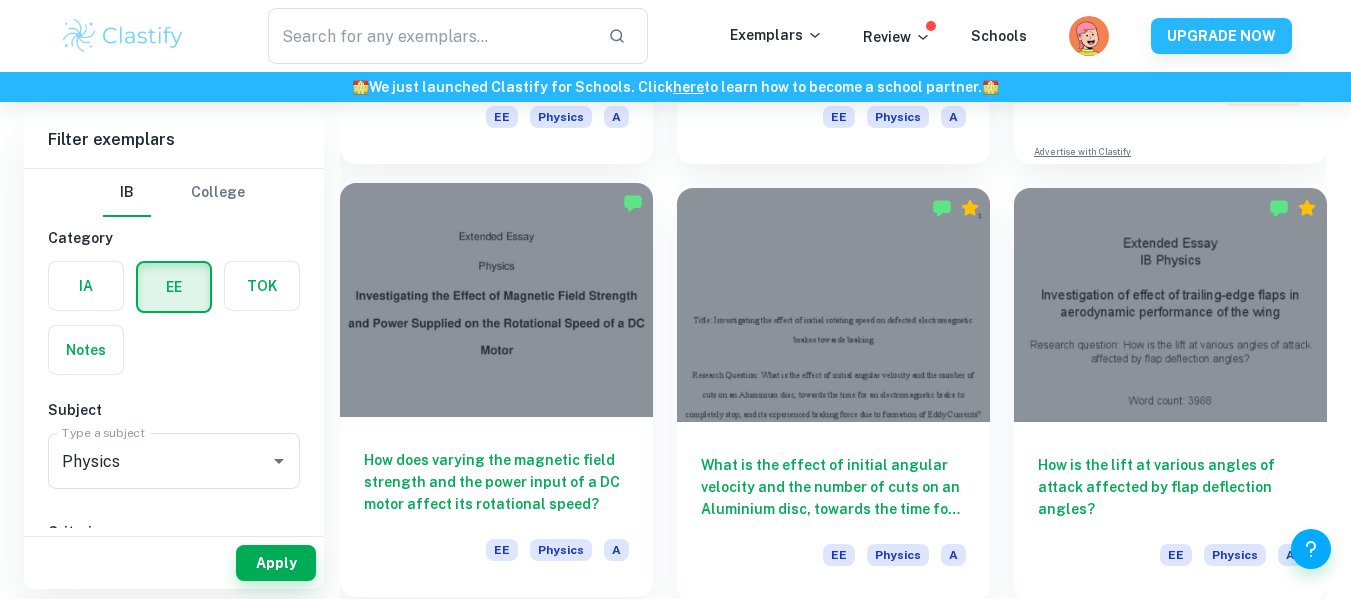 click at bounding box center [496, 300] 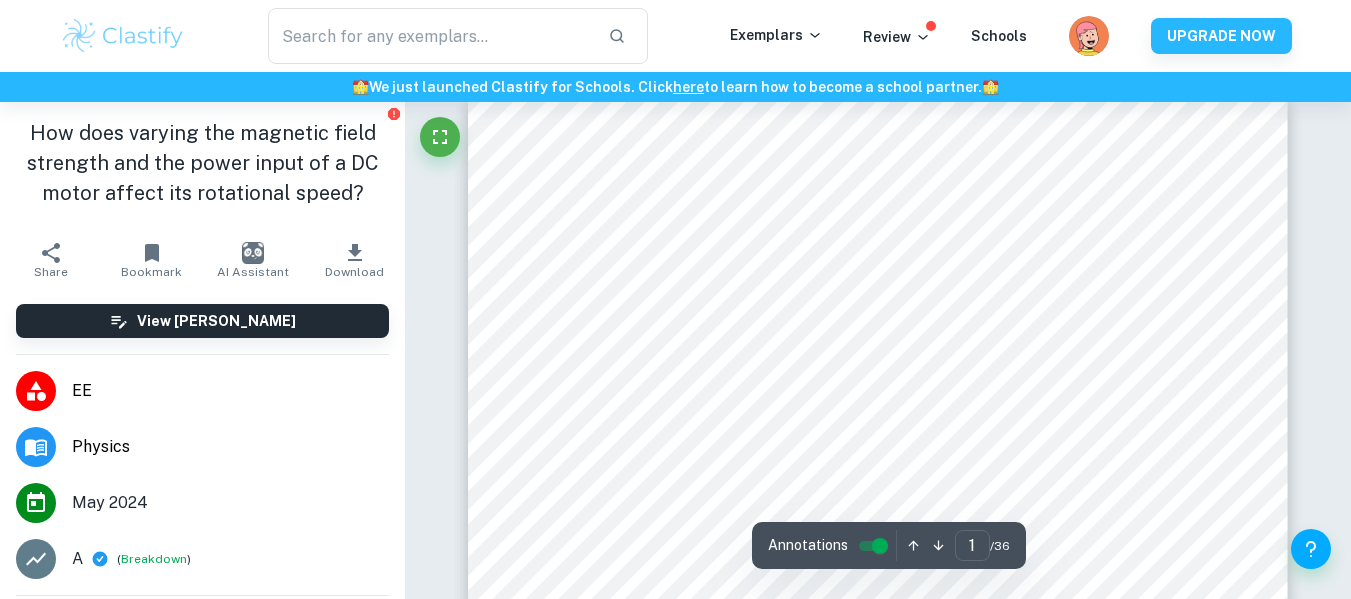scroll, scrollTop: 29, scrollLeft: 0, axis: vertical 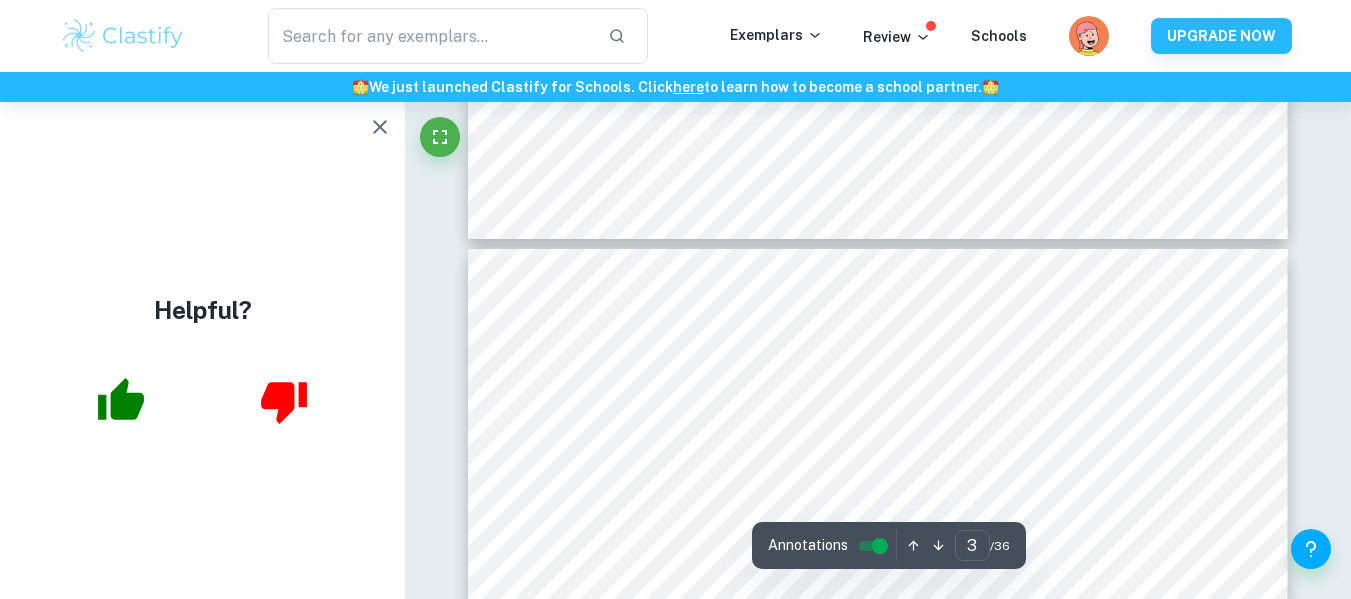 type on "4" 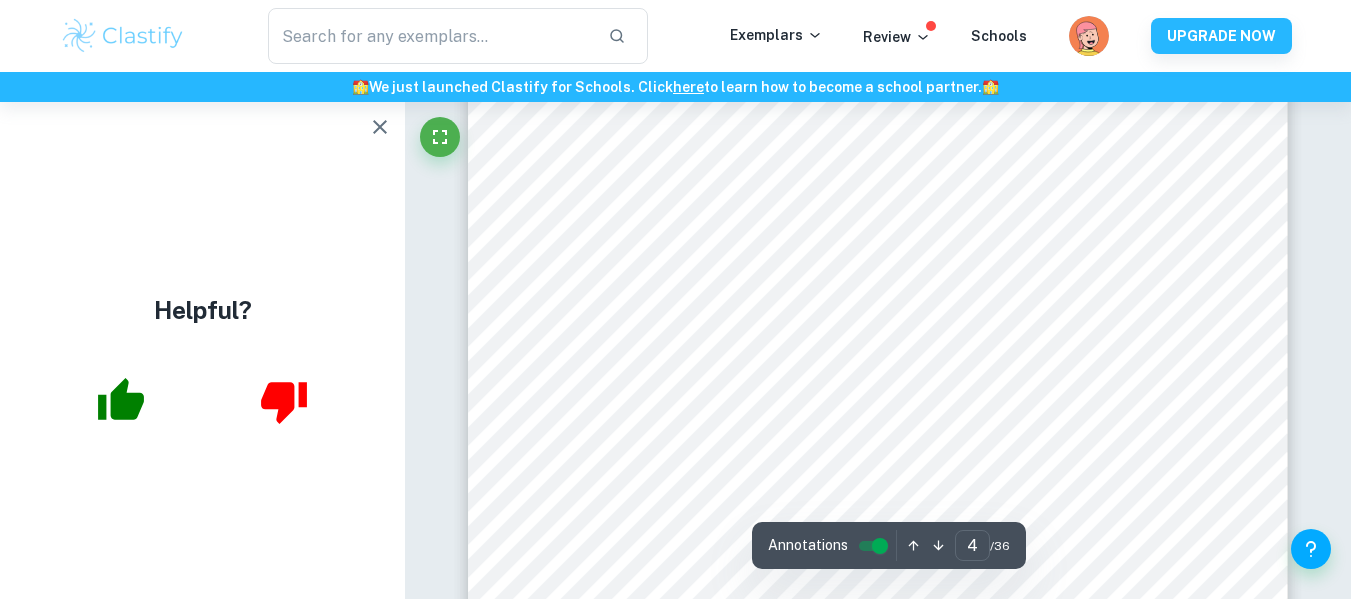 scroll, scrollTop: 3833, scrollLeft: 0, axis: vertical 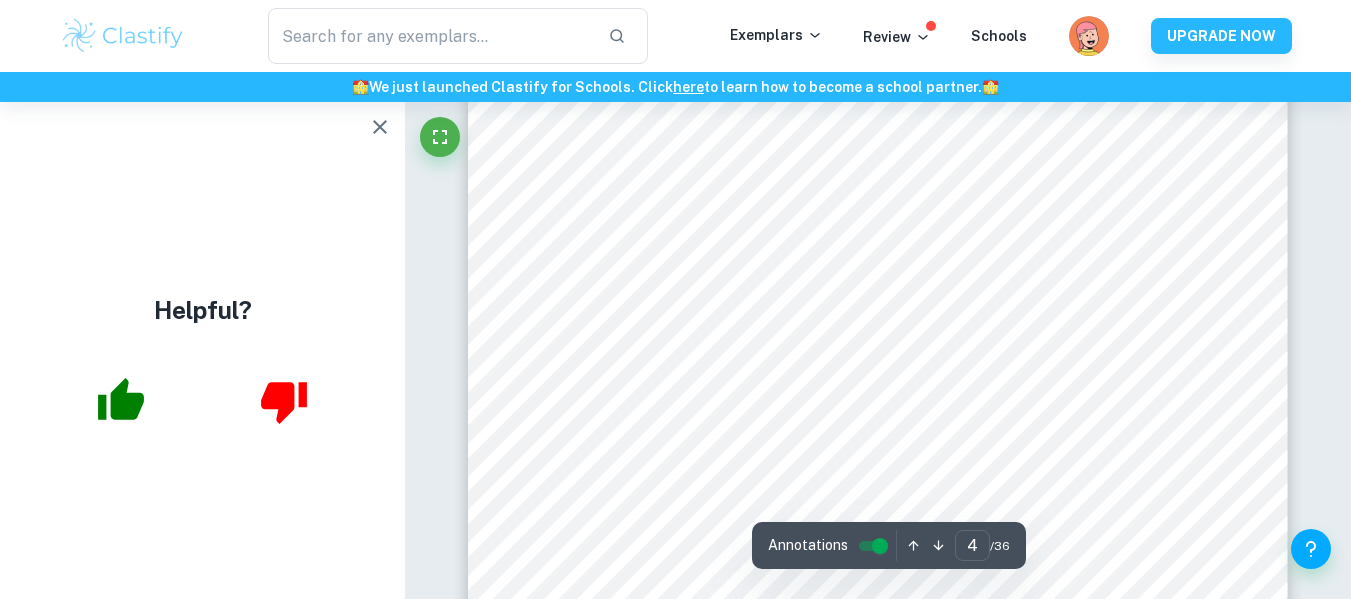 click at bounding box center [761, 419] 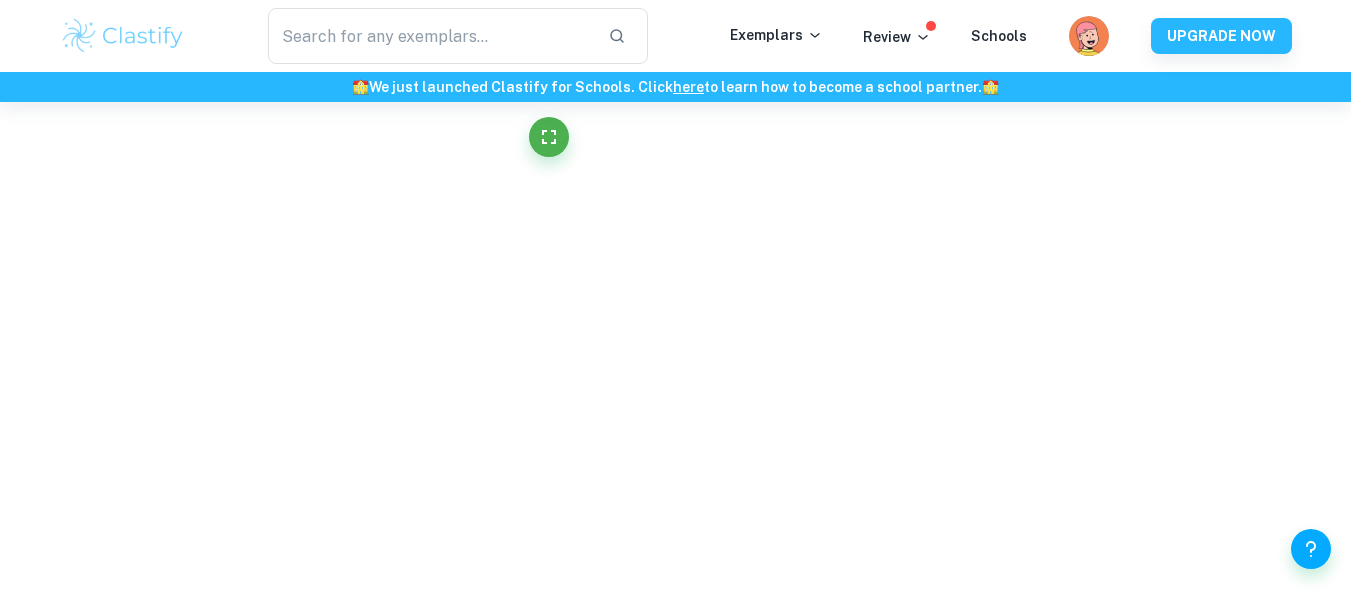 scroll, scrollTop: 3871, scrollLeft: 0, axis: vertical 